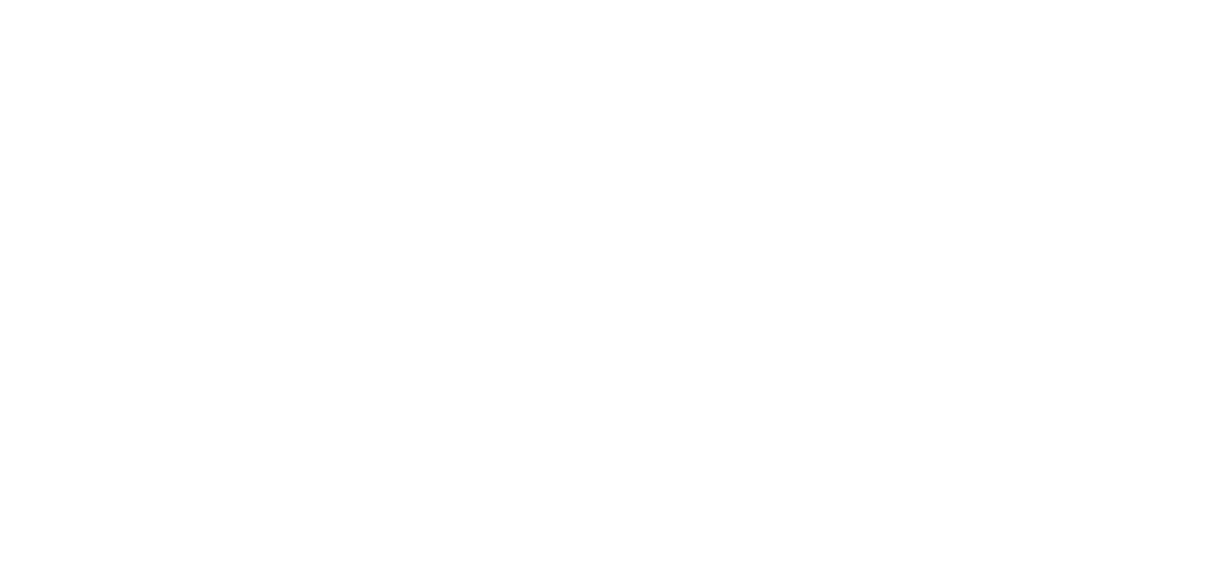 scroll, scrollTop: 0, scrollLeft: 0, axis: both 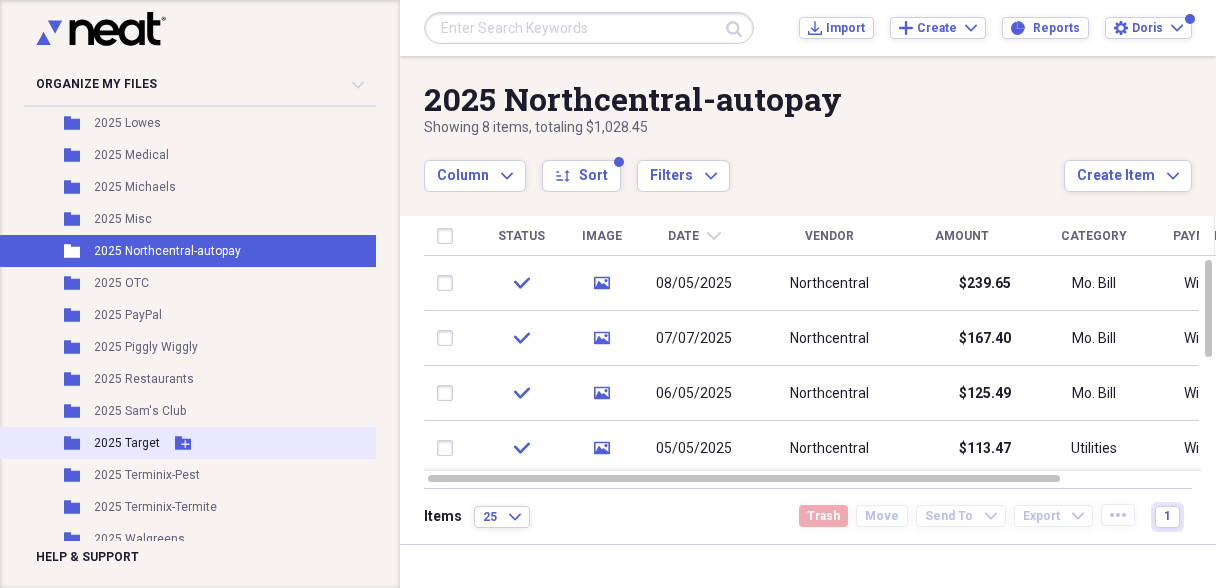 click on "2025 Target" at bounding box center [127, 443] 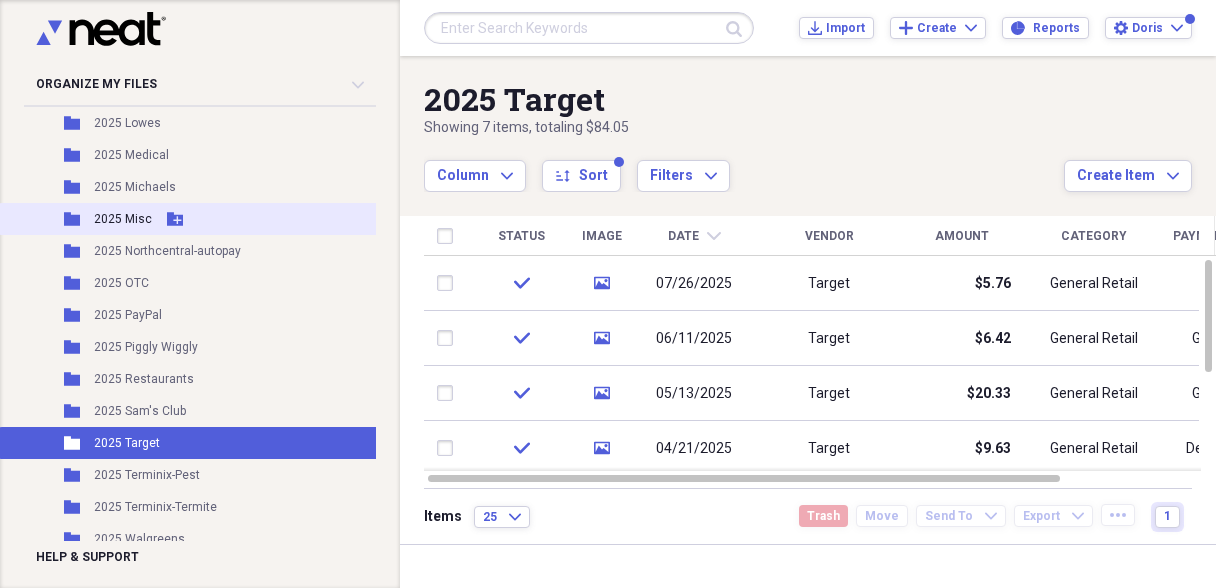 scroll, scrollTop: 800, scrollLeft: 0, axis: vertical 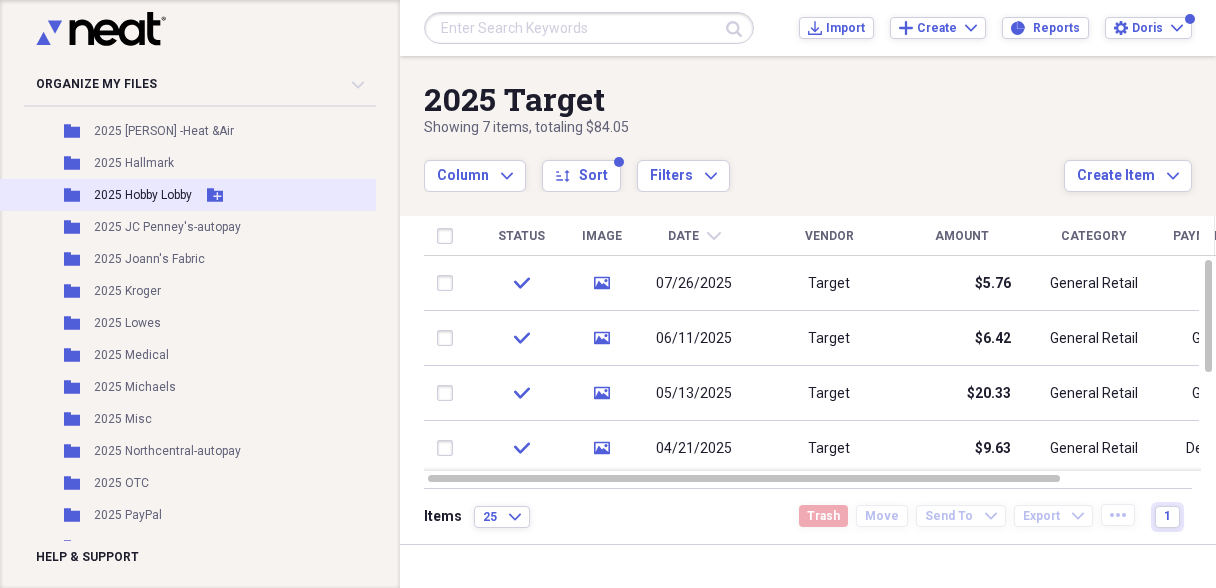 click on "2025 Hobby Lobby" at bounding box center [143, 195] 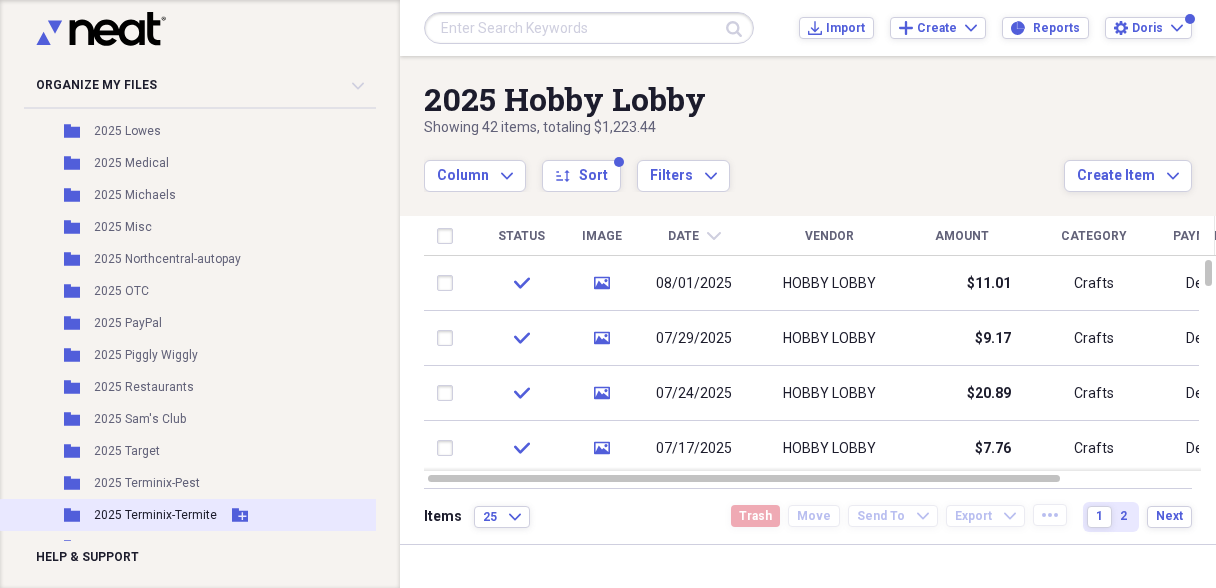 scroll, scrollTop: 1100, scrollLeft: 0, axis: vertical 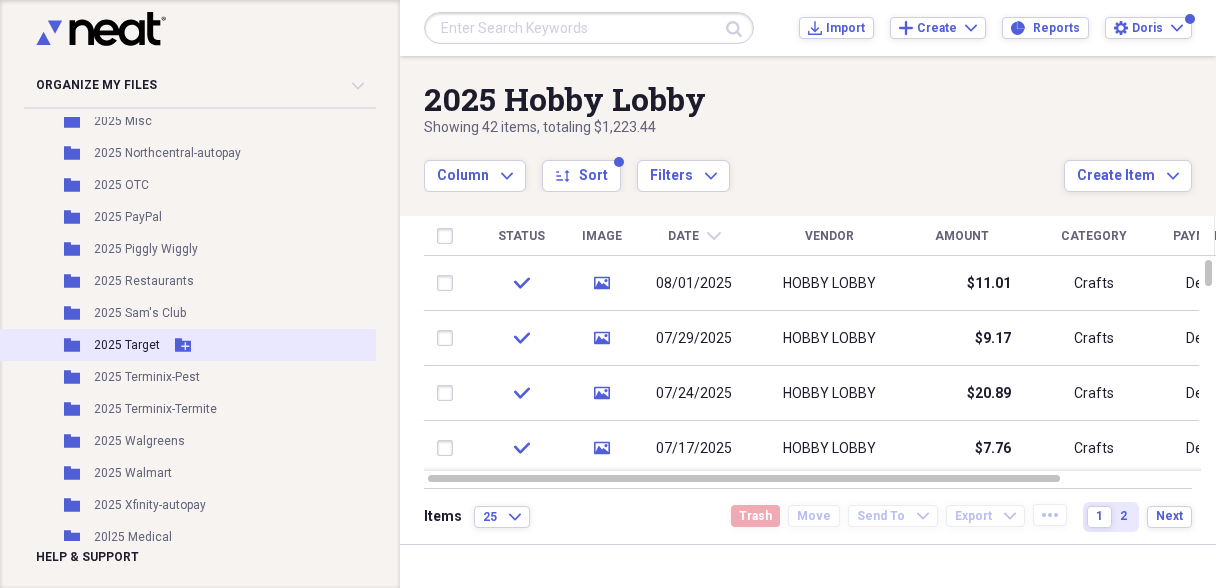 click on "2025 Target" at bounding box center [127, 345] 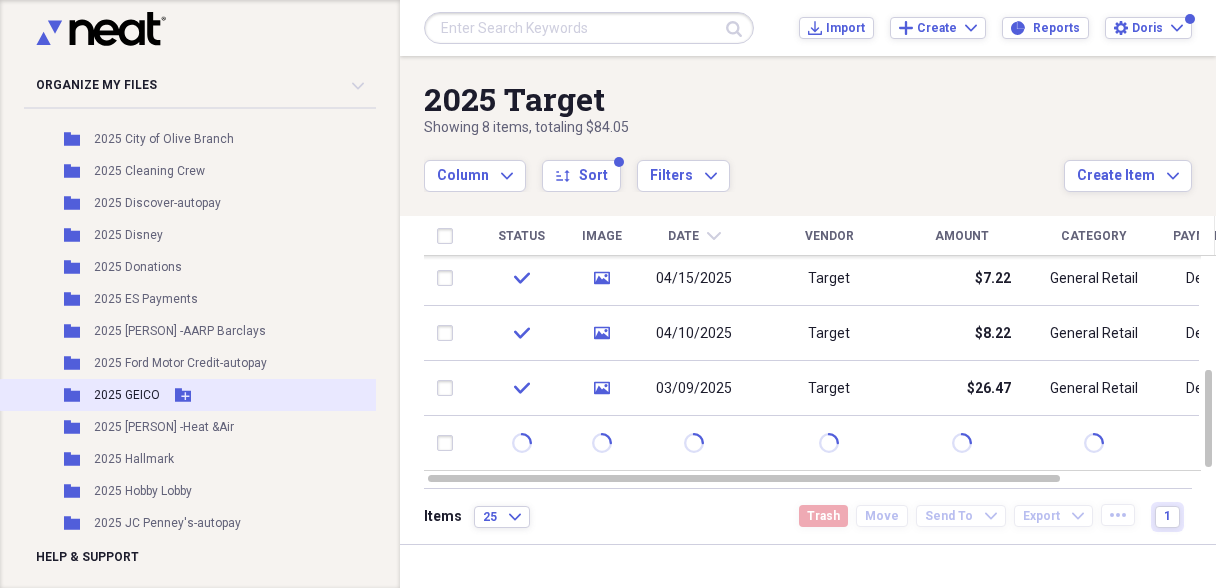 scroll, scrollTop: 500, scrollLeft: 0, axis: vertical 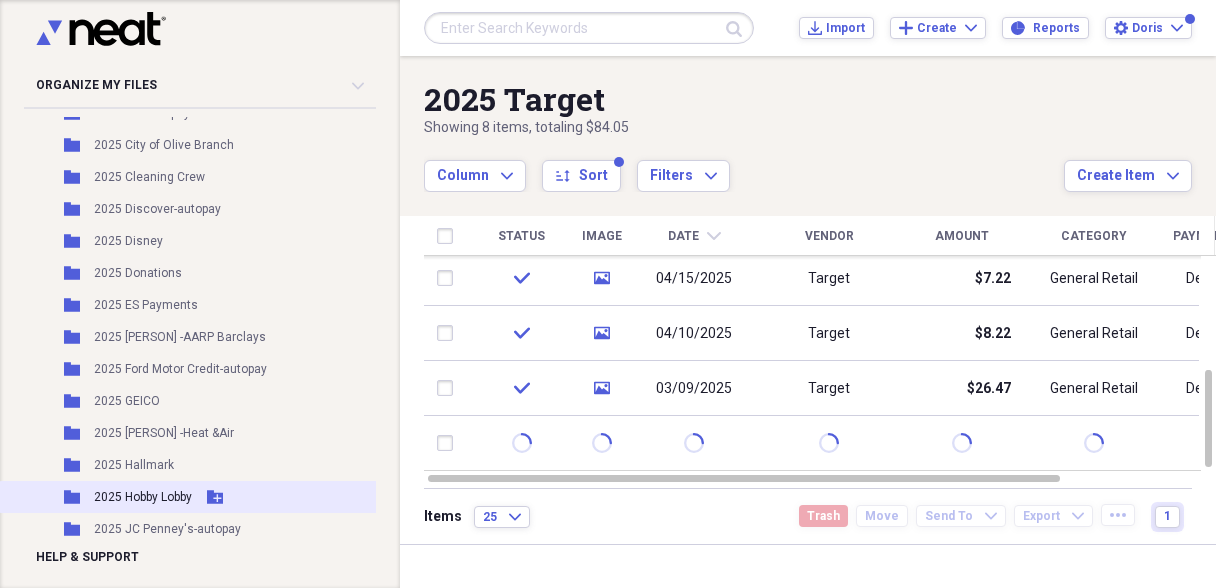 drag, startPoint x: 161, startPoint y: 493, endPoint x: 318, endPoint y: 479, distance: 157.62297 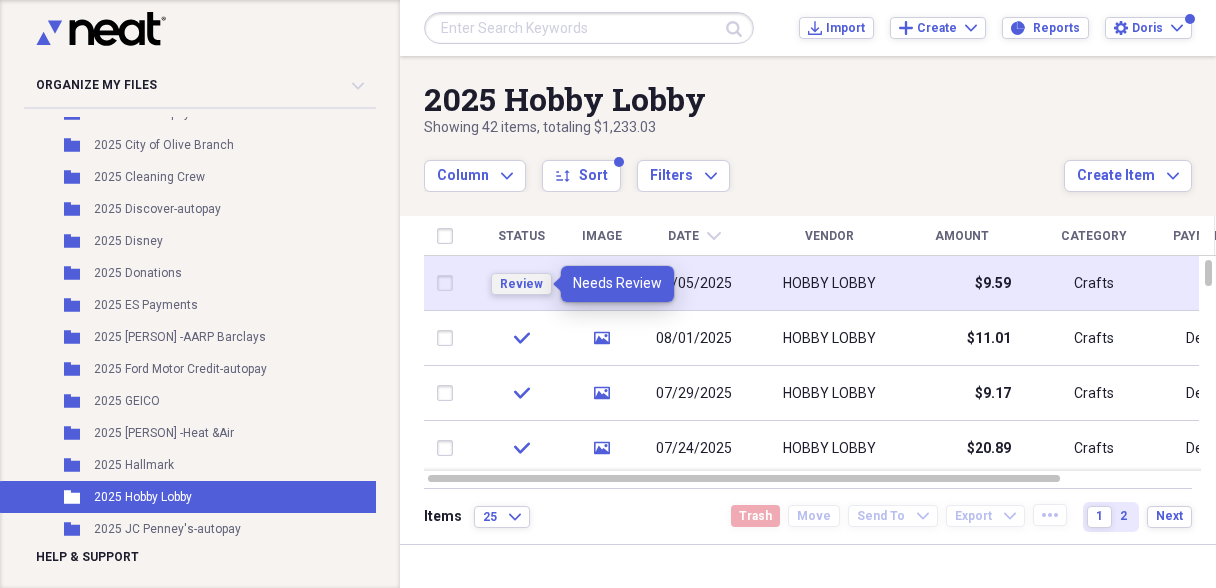 click on "Review" at bounding box center (521, 284) 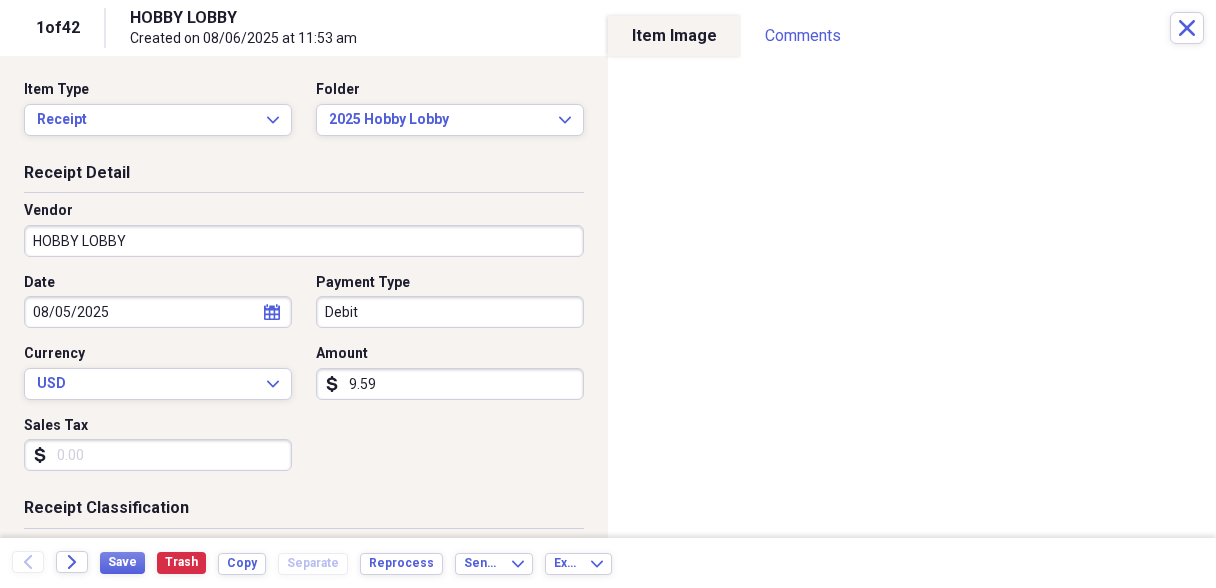 click on "Debit" at bounding box center [450, 312] 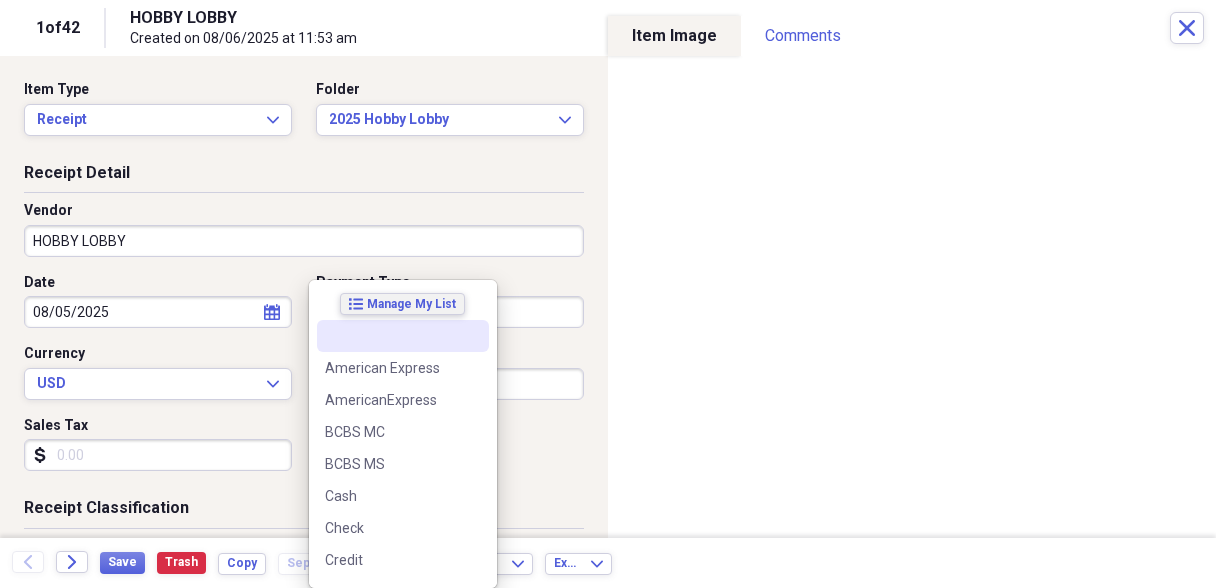 click on "list Manage My List" at bounding box center (402, 304) 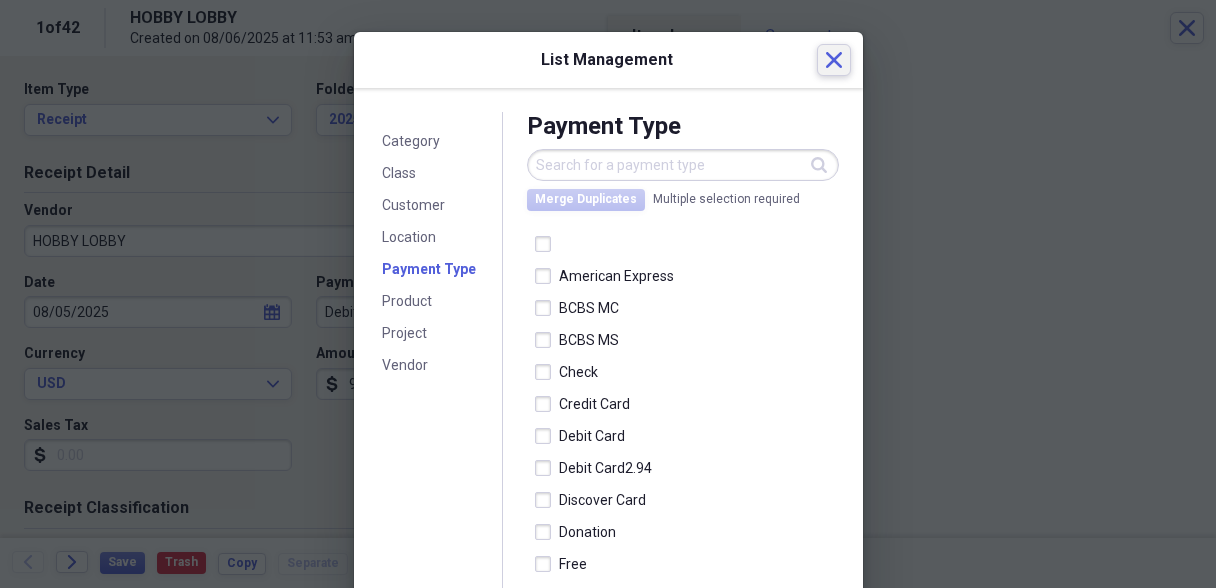 click on "Close" 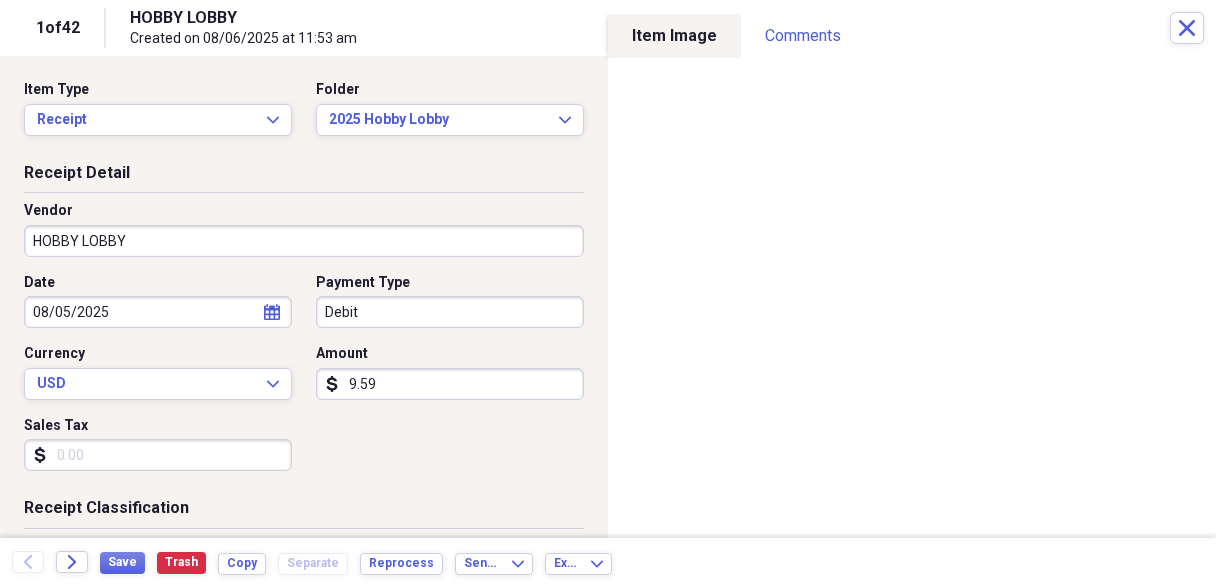 click on "Organize My Files 1 Collapse Unfiled Needs Review 1 Unfiled All Files Unfiled Unfiled Unfiled Saved Reports Collapse My Cabinet [PERSON]'s Cabinet Add Folder Expand Folder 2016-Bill's Death Certificate Add Folder Folder 2018 Acorn Stairlift Add Folder Folder 2025 AARP Barclays-autopay Add Folder Folder 2025 AMEX-autopay Add Folder Folder 2025 AT&T-autopay Add Folder Folder 2025 Best Buy Add Folder Folder 2025 Brightspeed-autopay Add Folder Folder 2025 Capital One Venture-Kohls-autopay Add Folder Folder 2025 Capital One-Venture-autopay Add Folder Folder 2025 Chase Mortgage-autopay Add Folder Folder 2025 Citi-autopay Add Folder Folder 2025 City of Olive Branch Add Folder Folder 2025 Cleaning Crew Add Folder Folder 2025 Discover-autopay Add Folder Folder 2025 Disney Add Folder Folder 2025 Donations Add Folder Folder 2025 ES Payments Add Folder Folder 2025 Federal Alarm Co-AARP Barclays Add Folder Folder 2025 Ford Motor Credit-autopay Add Folder Folder 2025 GEICO Add Folder Folder 2025 [PERSON] -Heat & Air Folder" at bounding box center [608, 294] 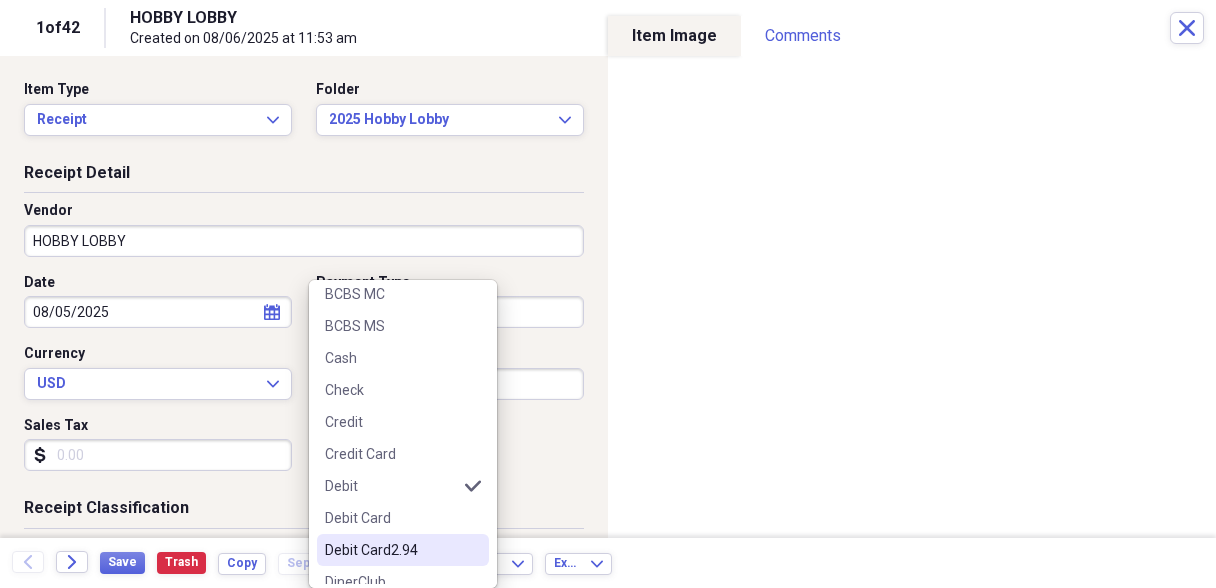 scroll, scrollTop: 200, scrollLeft: 0, axis: vertical 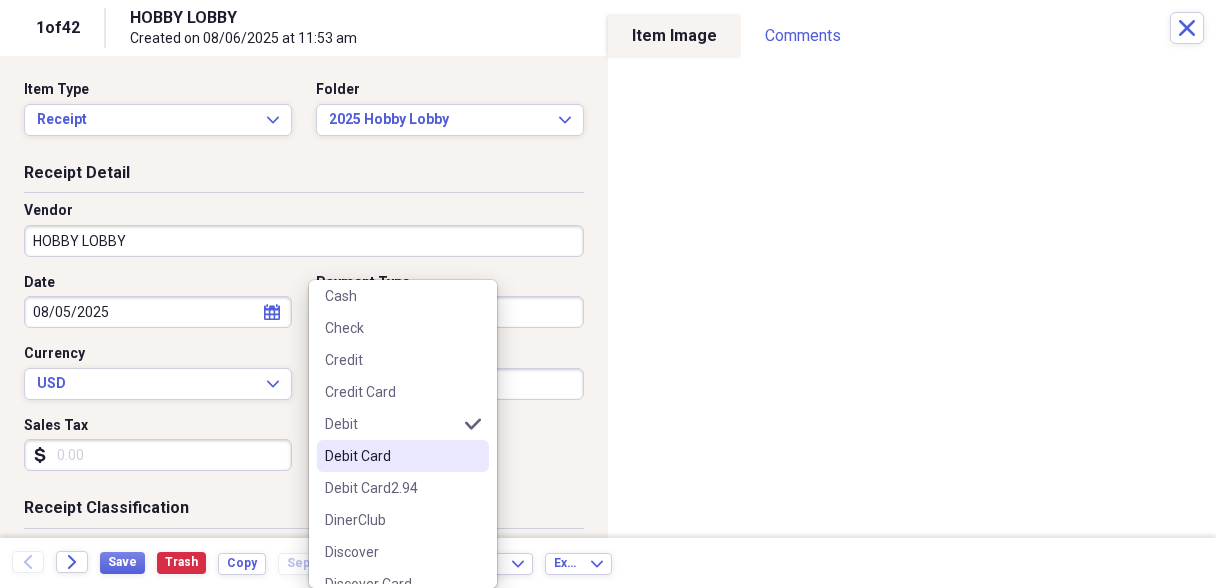 click on "Debit Card" at bounding box center [403, 456] 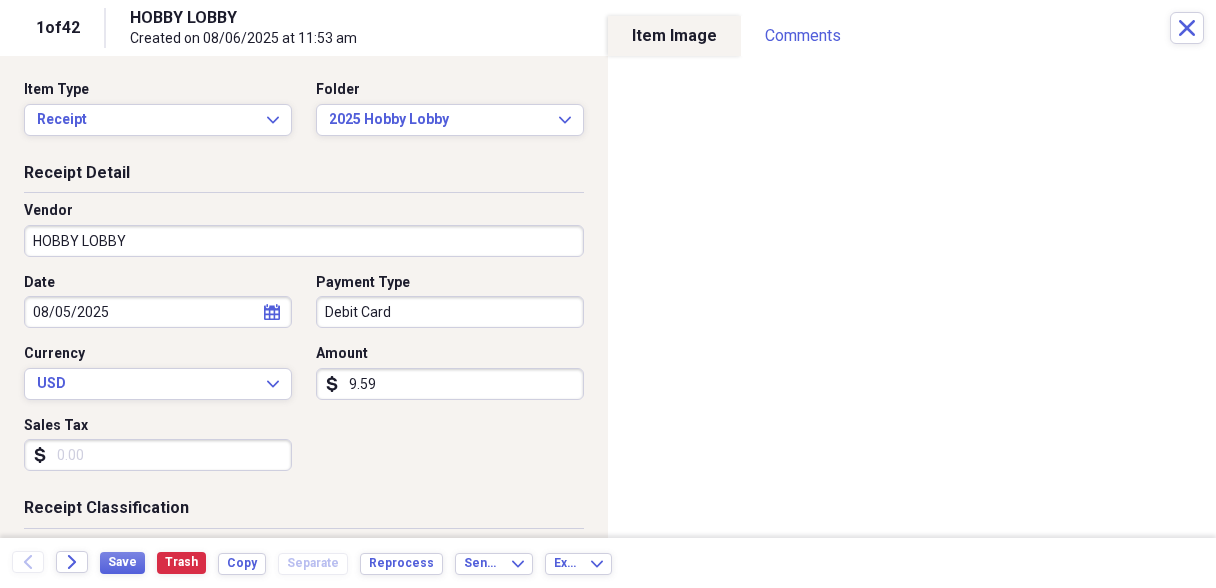 click on "Sales Tax" at bounding box center [158, 455] 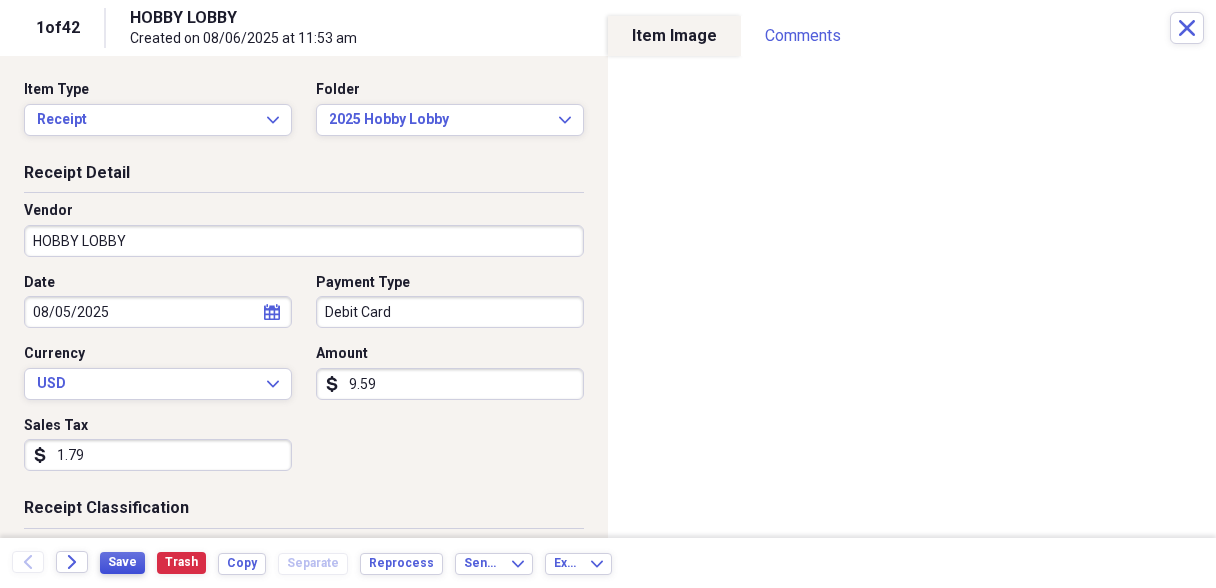 type on "1.79" 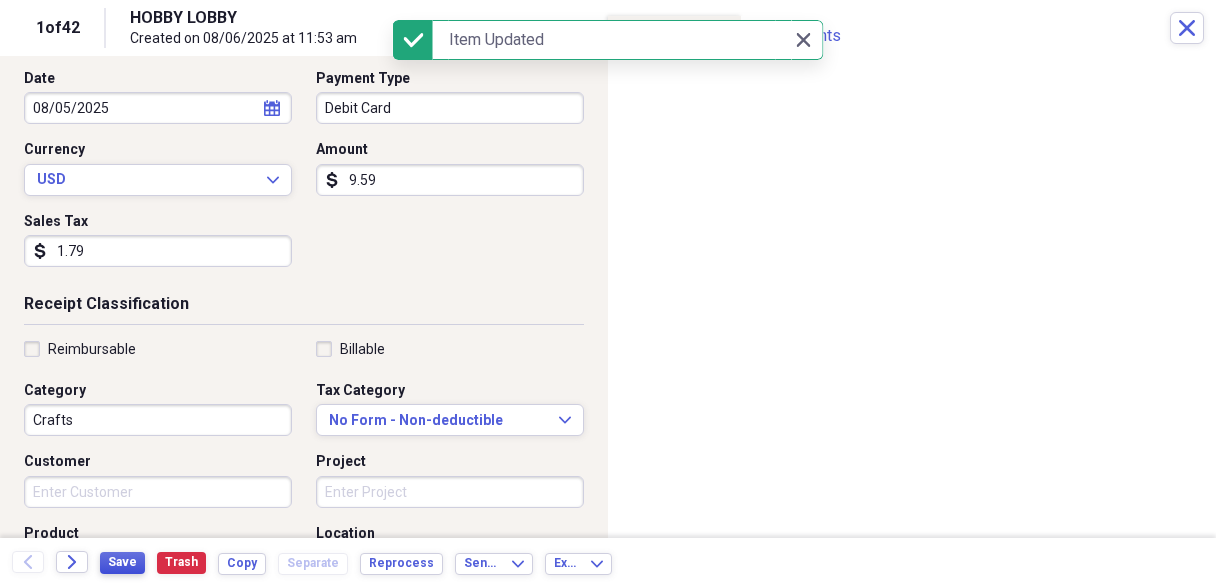 scroll, scrollTop: 400, scrollLeft: 0, axis: vertical 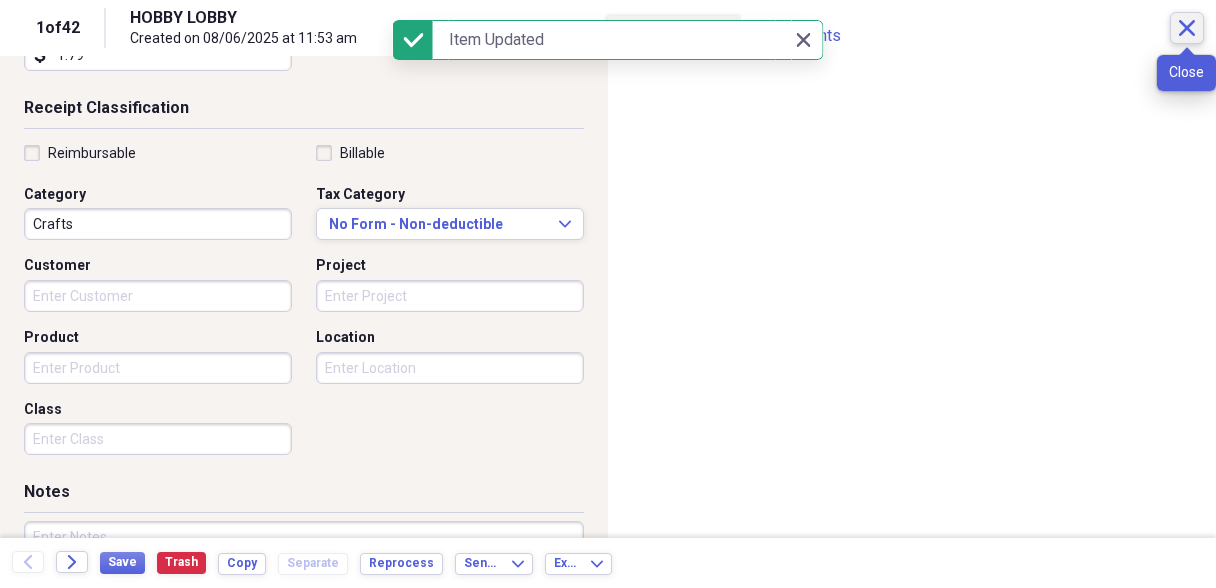 click on "Close" at bounding box center [1187, 28] 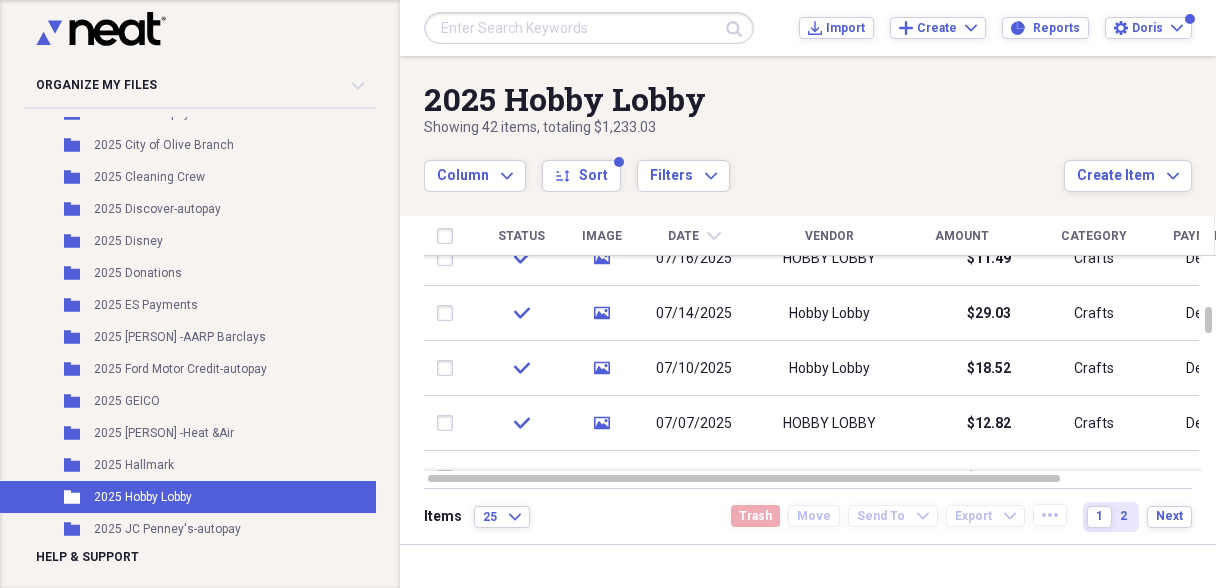 click at bounding box center [589, 28] 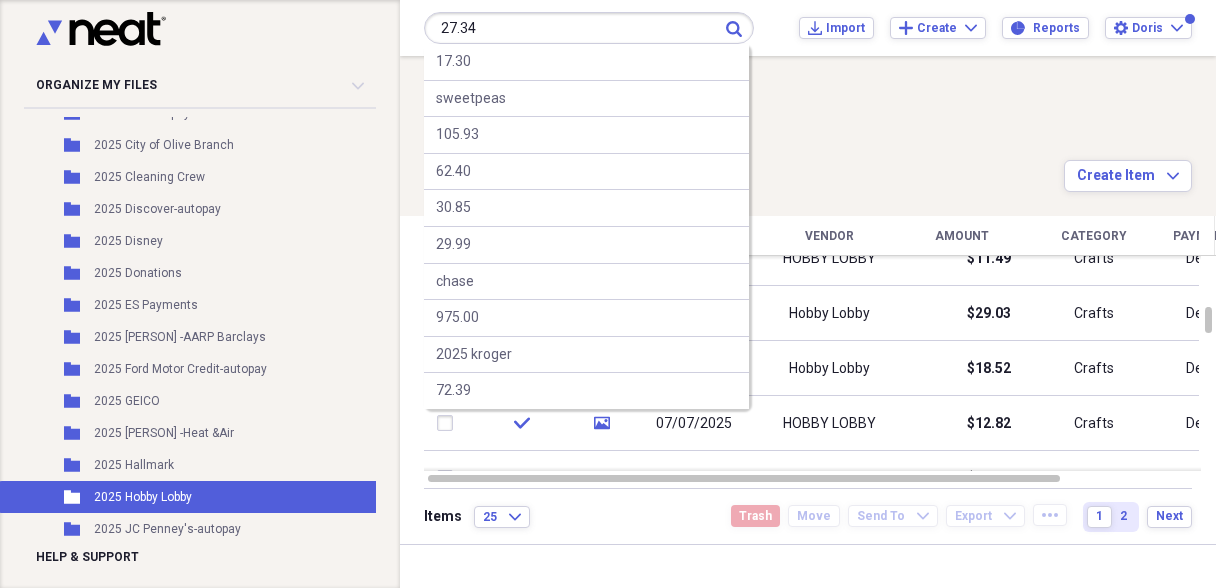 type on "27.34" 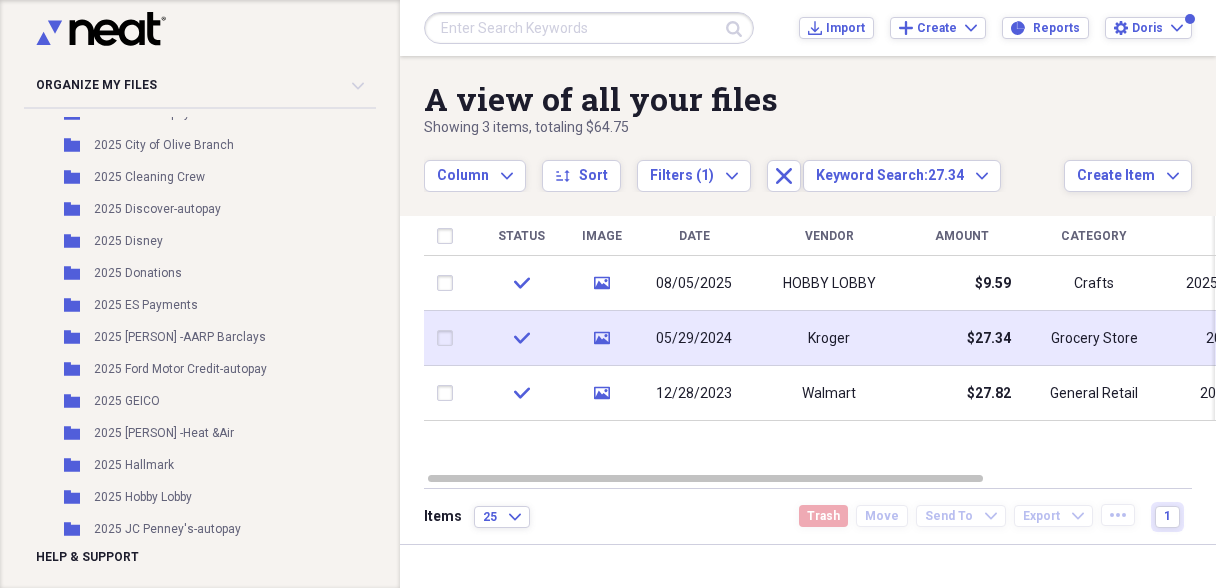 click on "Kroger" at bounding box center [829, 338] 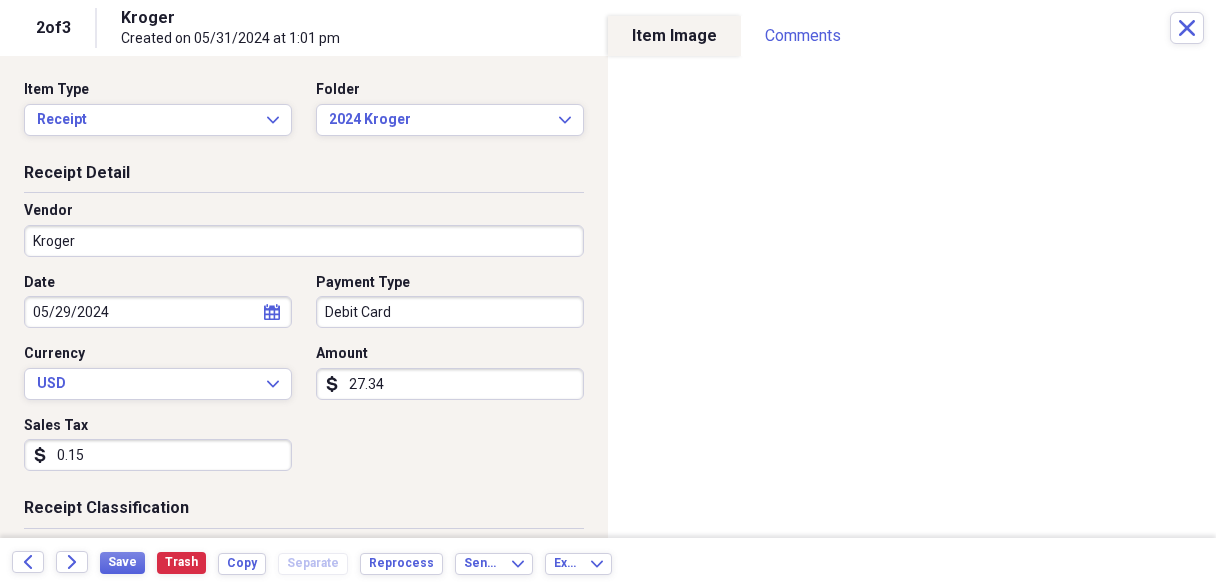 click 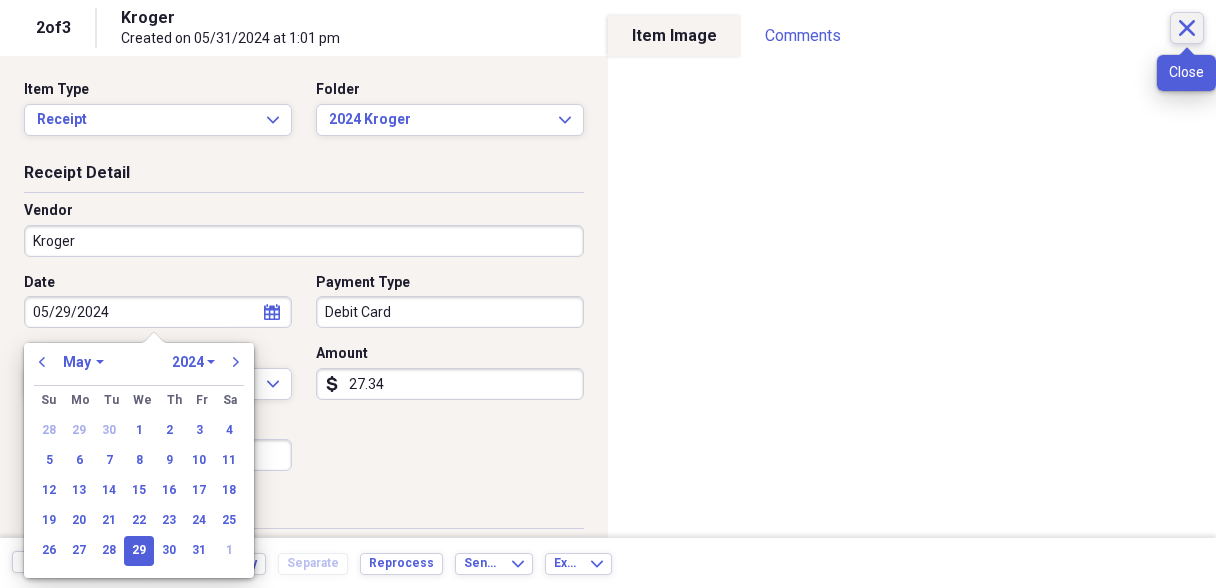 click on "Close" at bounding box center [1187, 28] 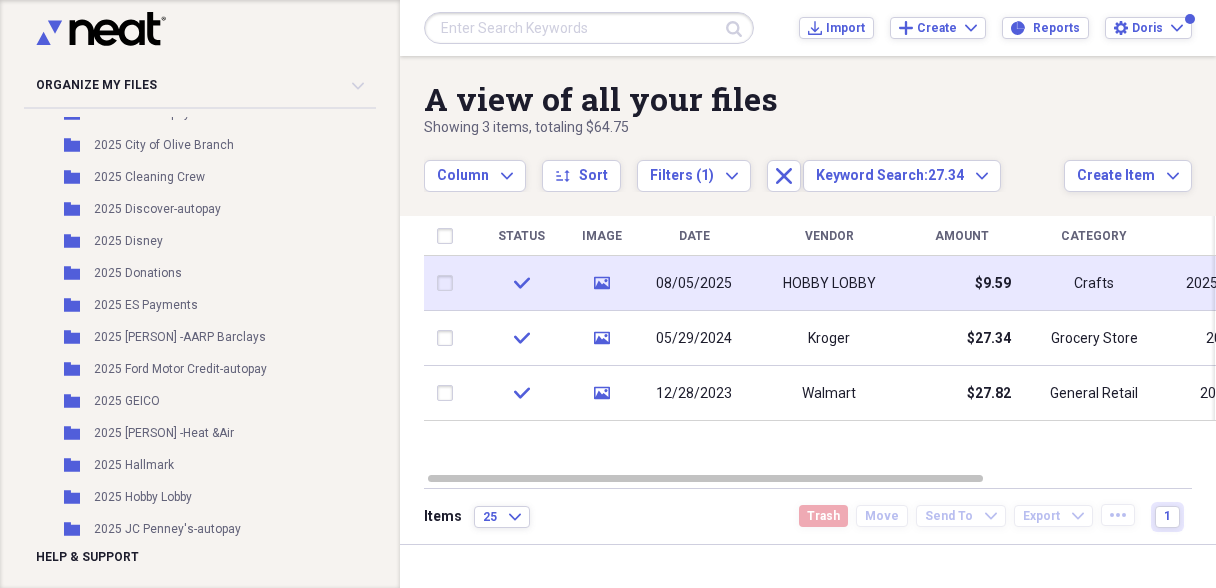 click on "HOBBY LOBBY" at bounding box center (829, 284) 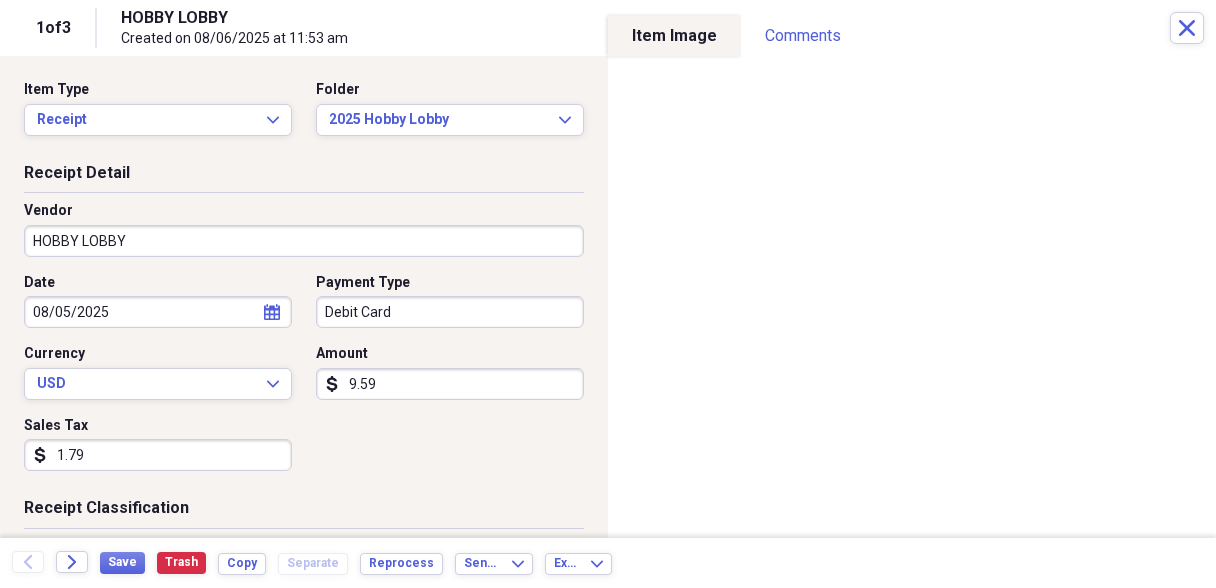 click on "9.59" at bounding box center [450, 384] 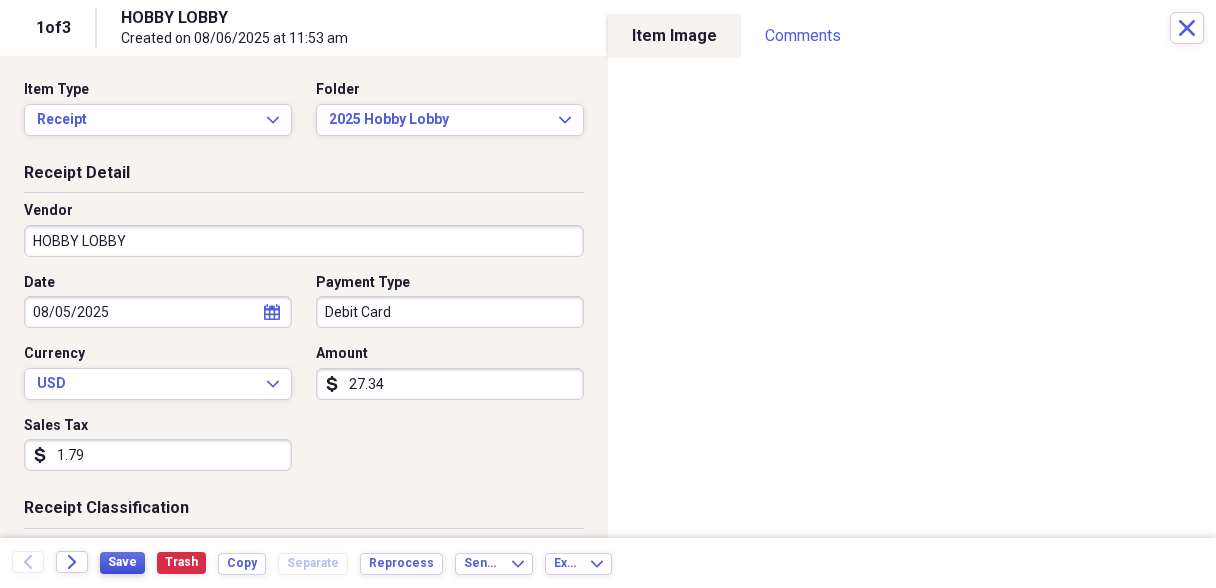 type on "27.34" 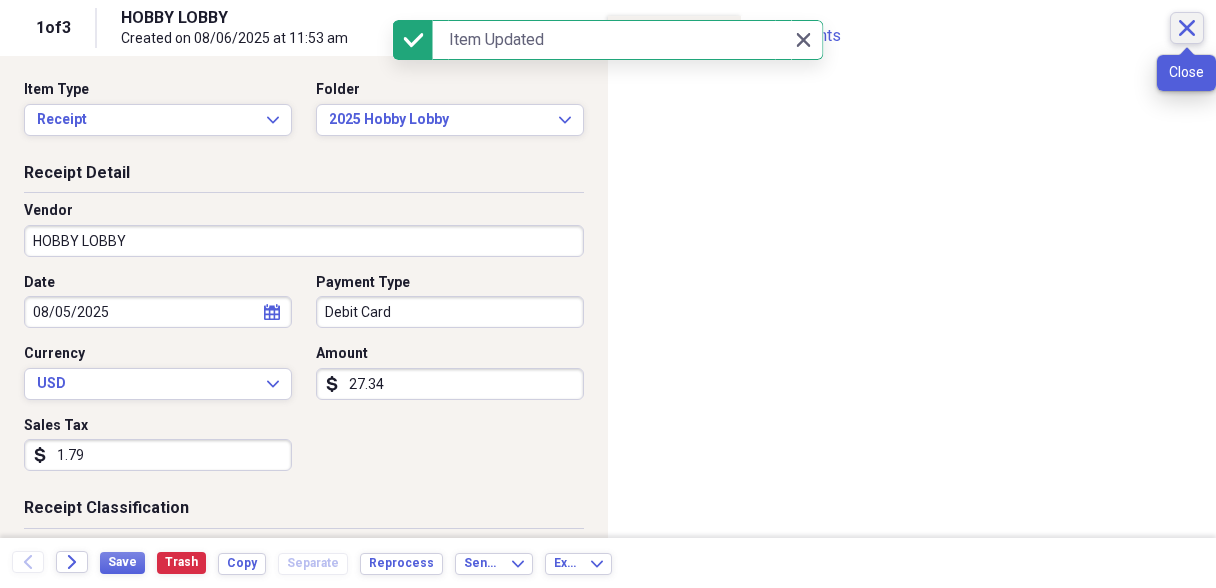 click on "Close" 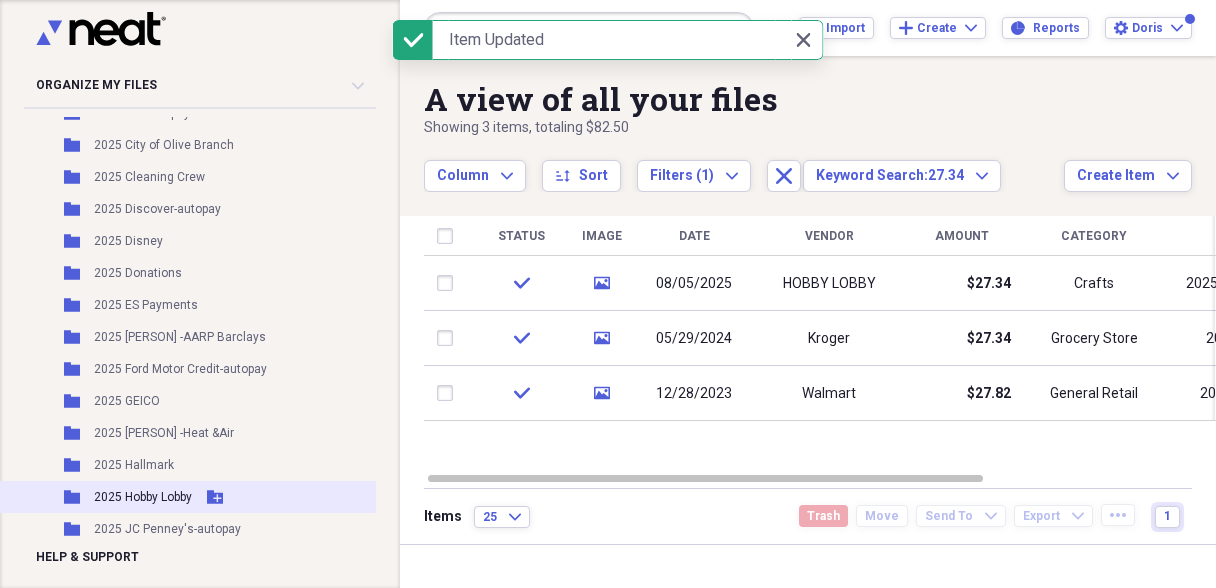 click on "2025 Hobby Lobby" at bounding box center [143, 497] 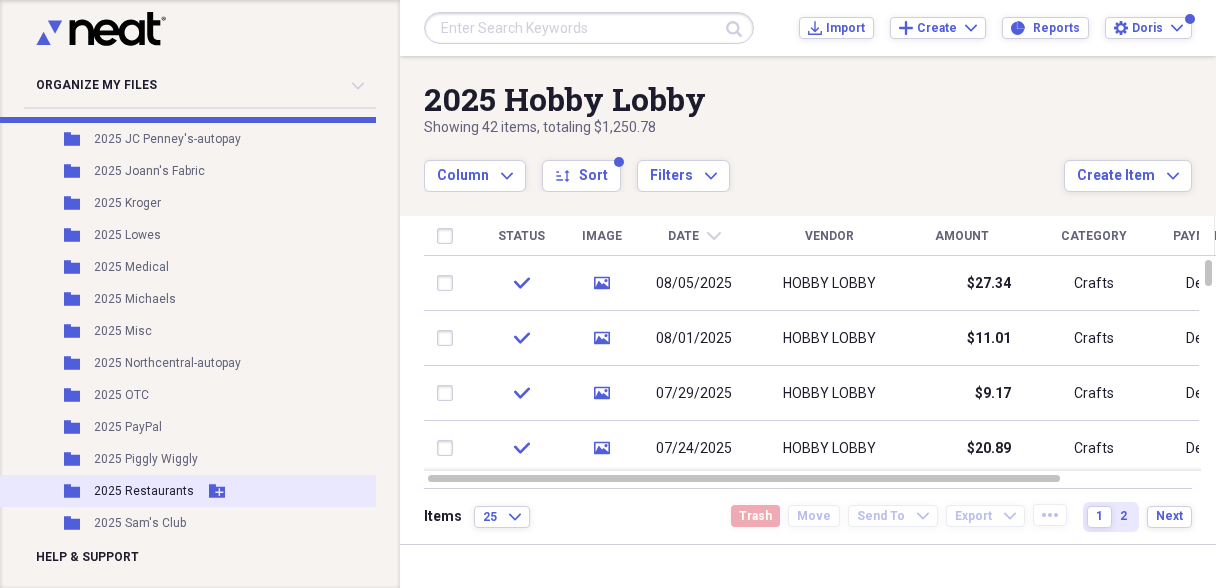 scroll, scrollTop: 1000, scrollLeft: 0, axis: vertical 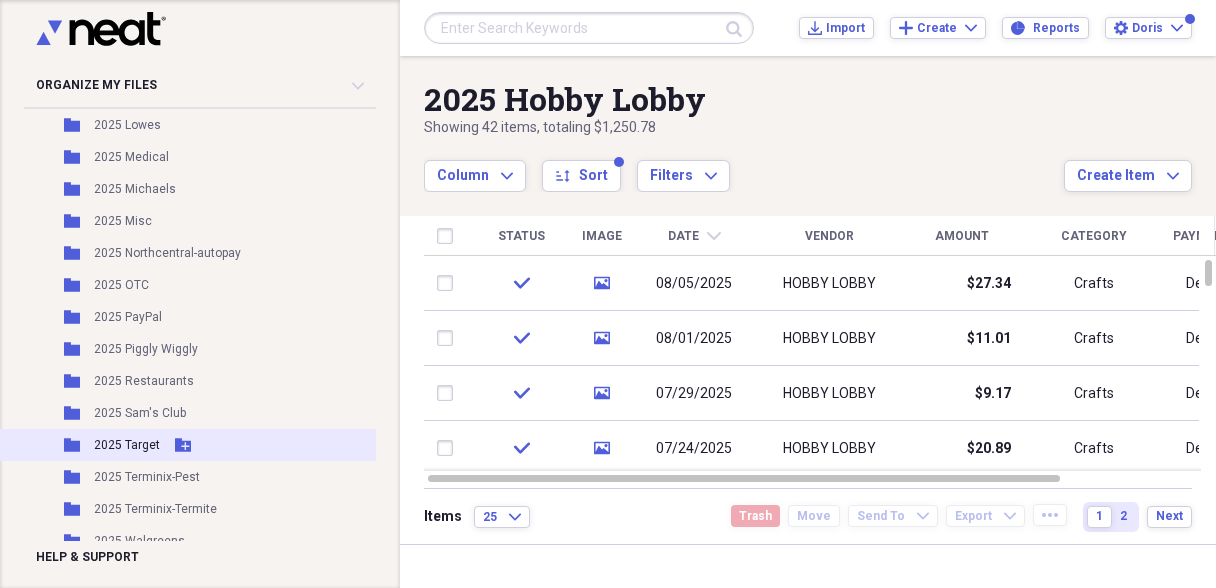 click on "2025 Target" at bounding box center (127, 445) 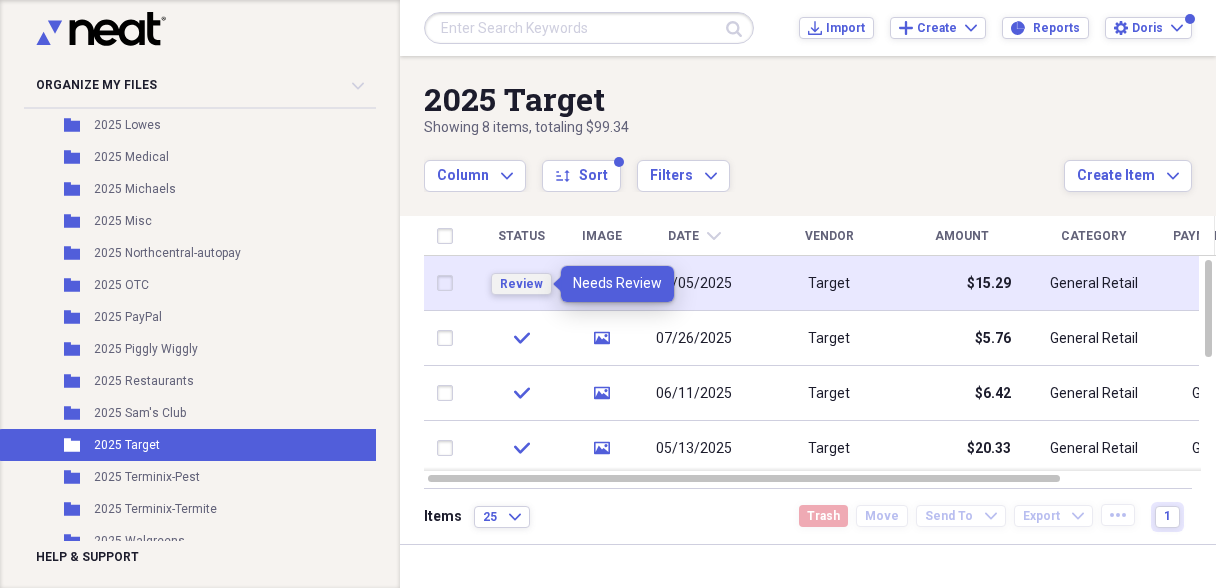 click on "Review" at bounding box center (521, 284) 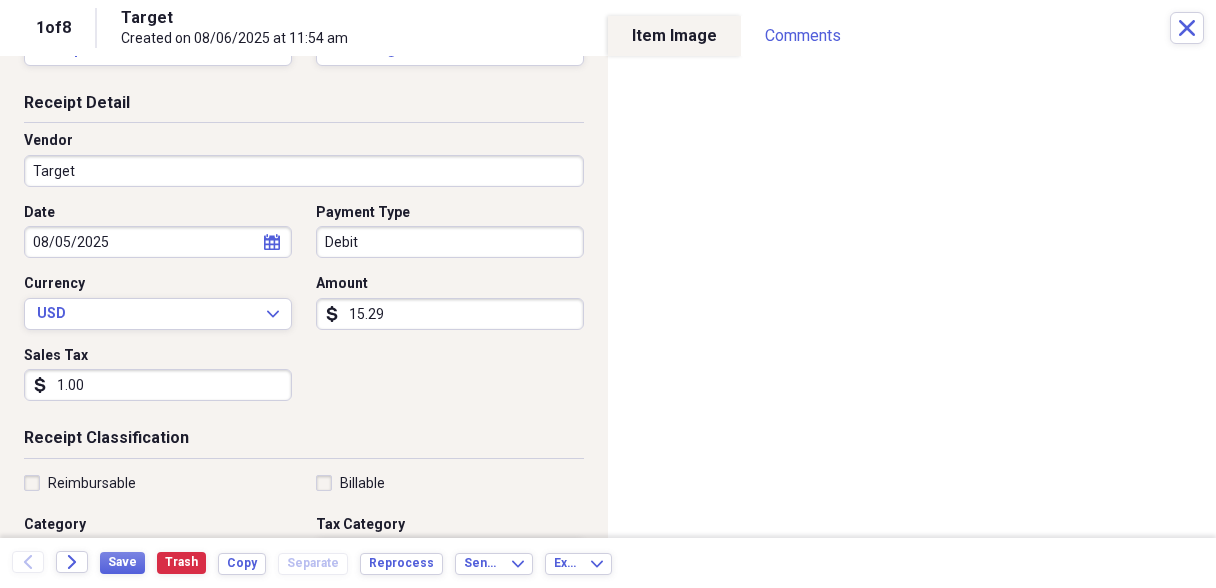 scroll, scrollTop: 100, scrollLeft: 0, axis: vertical 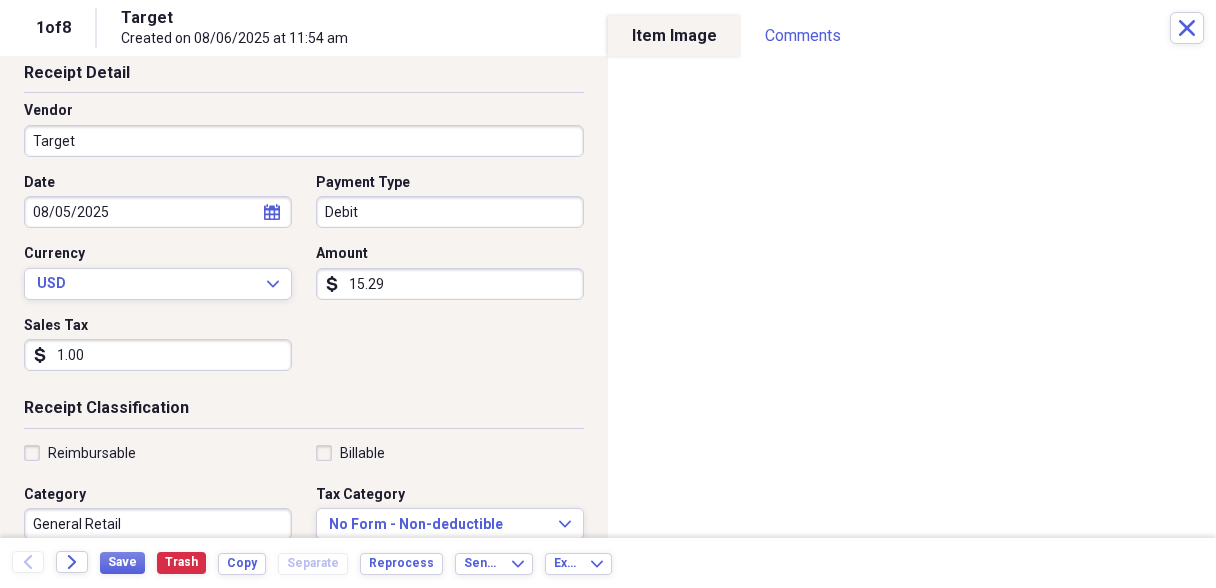 click on "15.29" at bounding box center (450, 284) 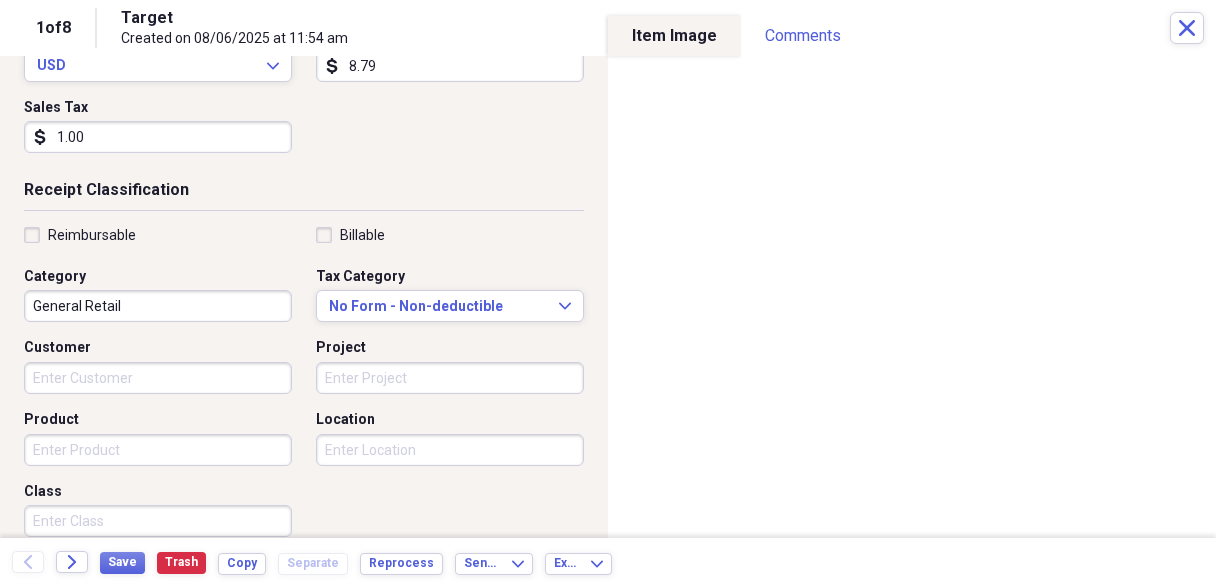 scroll, scrollTop: 500, scrollLeft: 0, axis: vertical 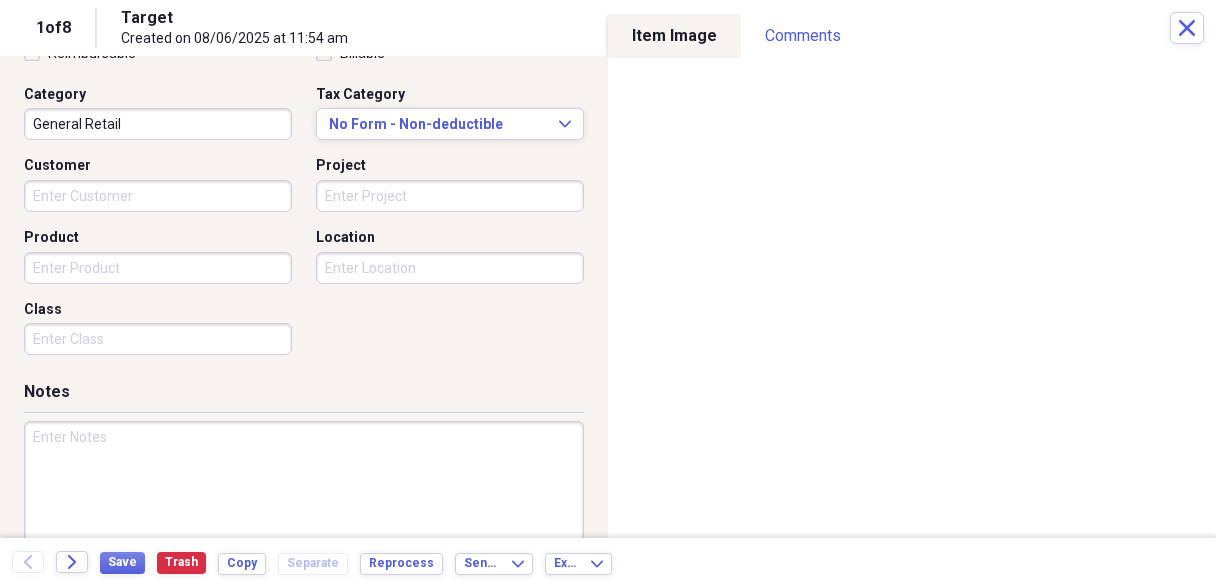 type on "8.79" 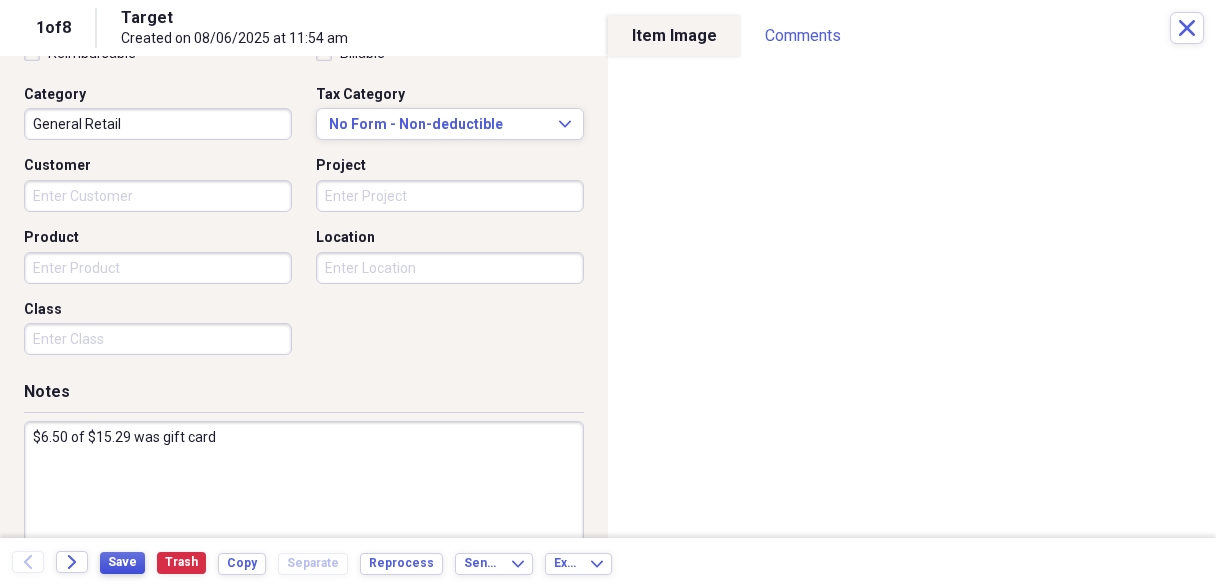 type on "$6.50 of $15.29 was gift card" 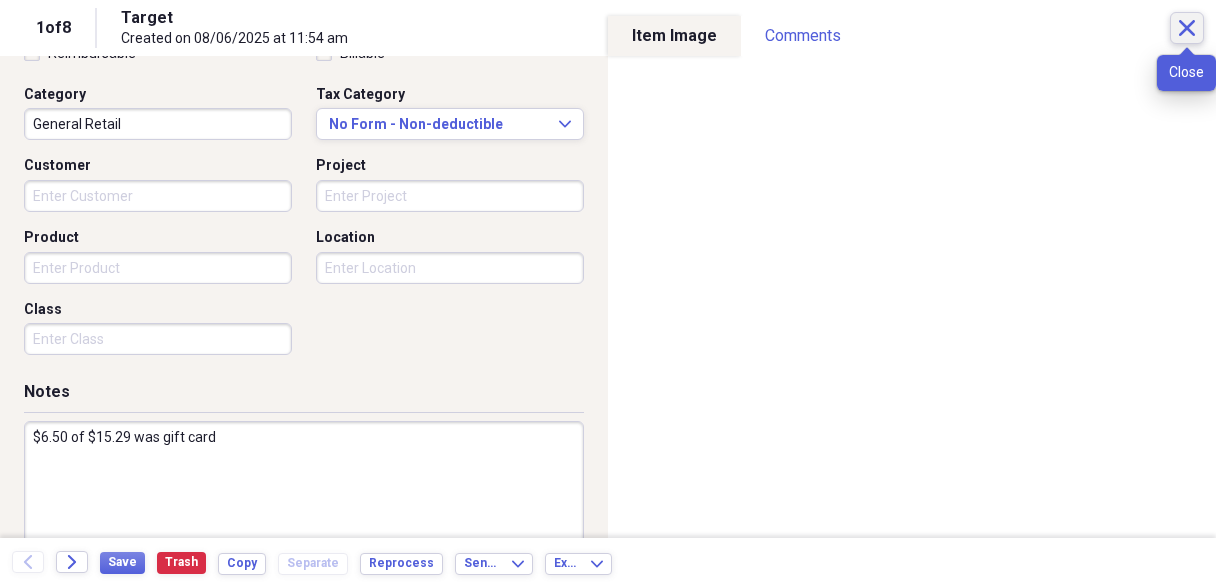click on "Close" at bounding box center [1187, 28] 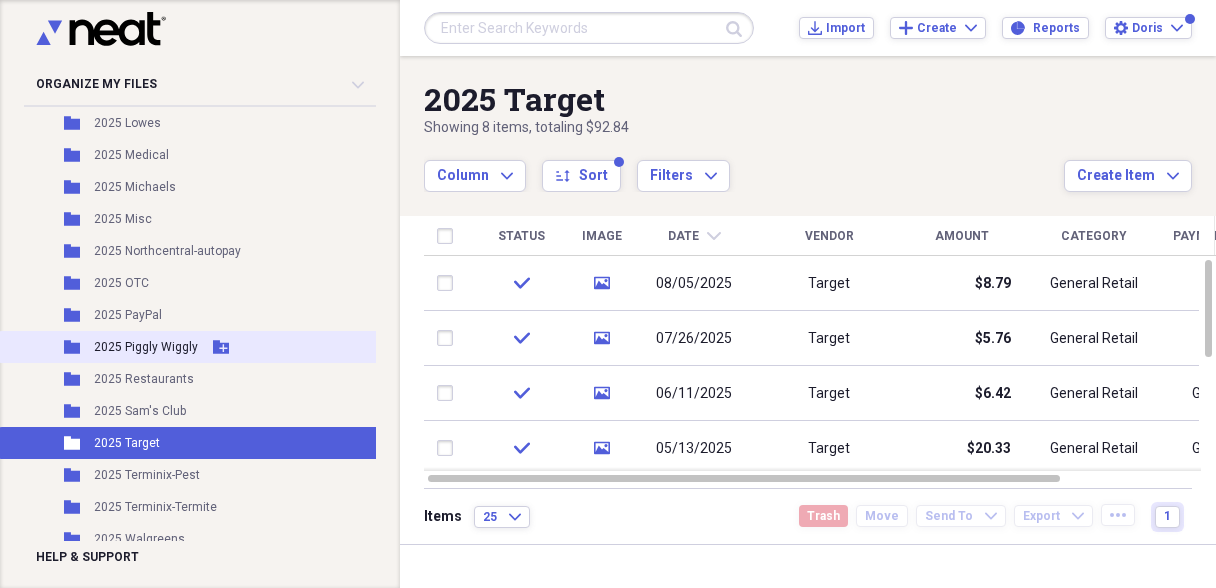 scroll, scrollTop: 1100, scrollLeft: 0, axis: vertical 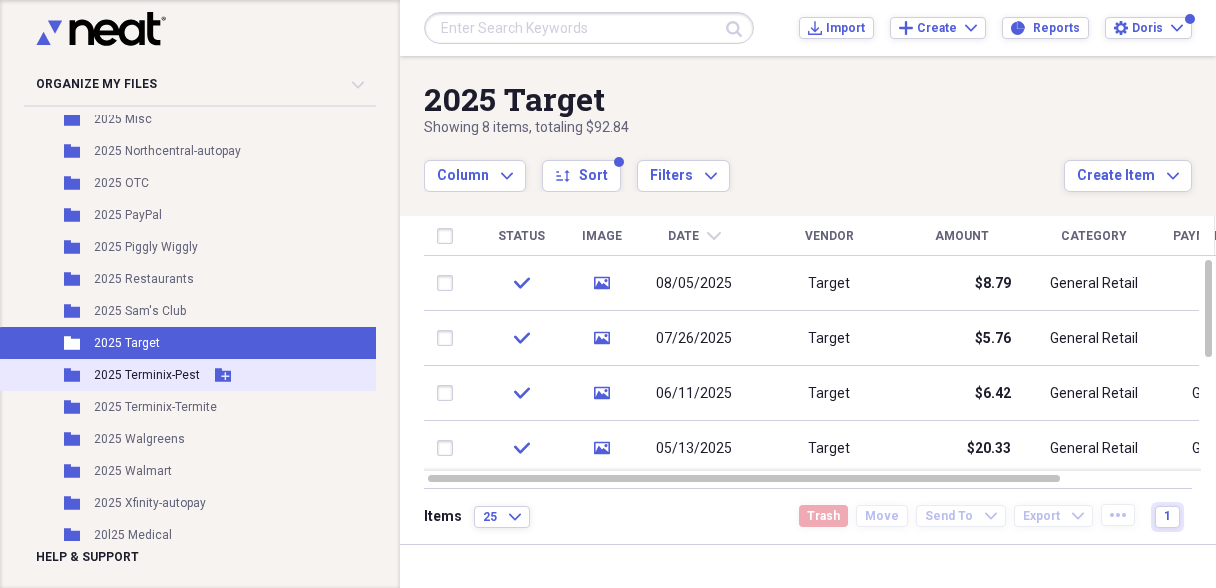 click on "2025 Terminix-Pest" at bounding box center (147, 375) 